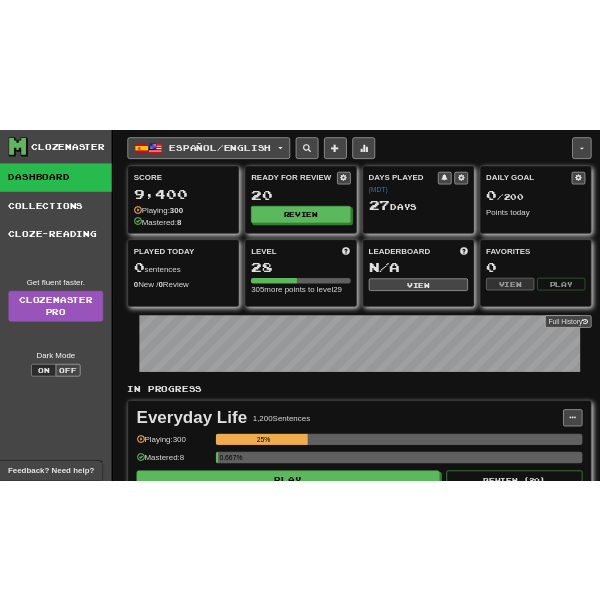 scroll, scrollTop: 0, scrollLeft: 0, axis: both 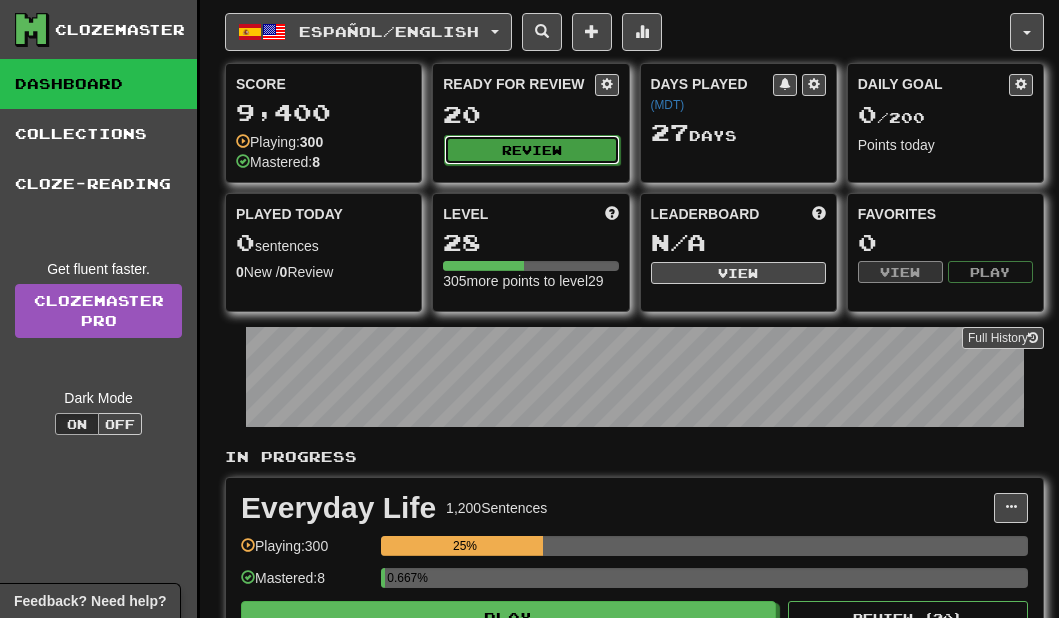 click on "Review" at bounding box center (531, 150) 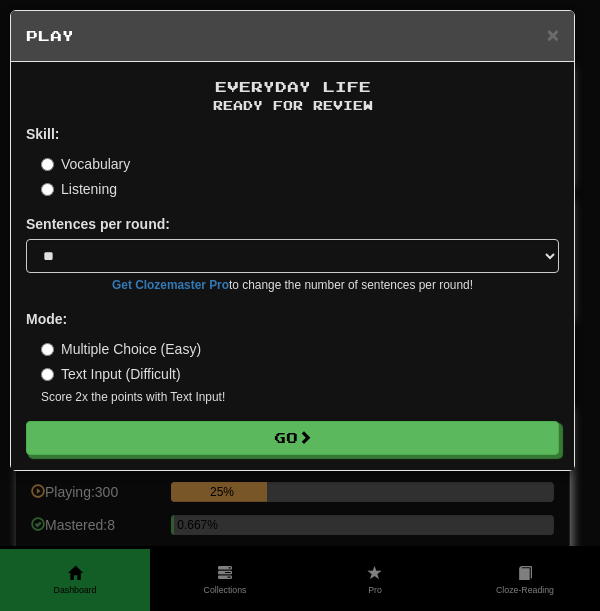 click on "Skill: Vocabulary Listening Sentences per round: * ** ** ** ** ** *** ******** Get Clozemaster Pro  to change the number of sentences per round! Mode: Multiple Choice (Easy) Text Input (Difficult) Score 2x the points with Text Input ! Go" at bounding box center (292, 289) 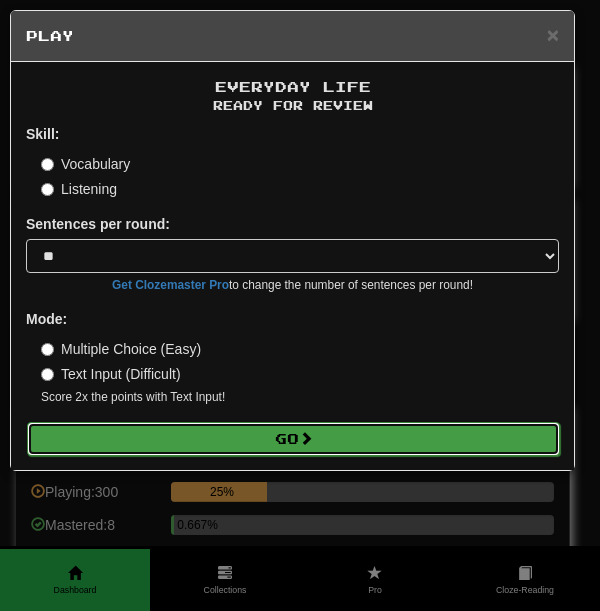 click on "Go" at bounding box center [293, 439] 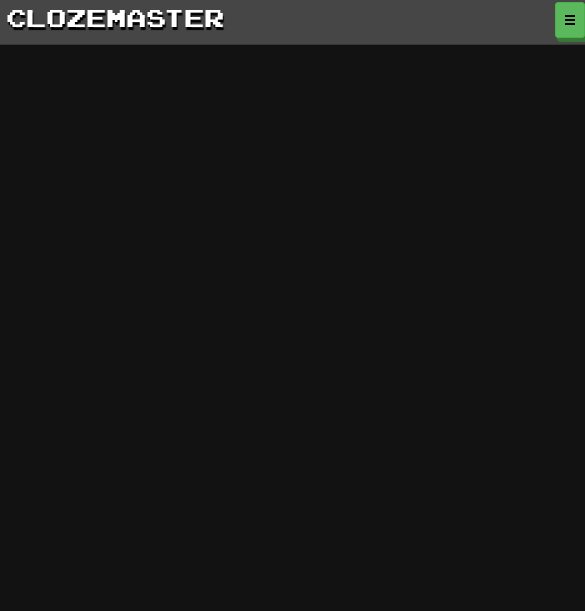 scroll, scrollTop: 0, scrollLeft: 0, axis: both 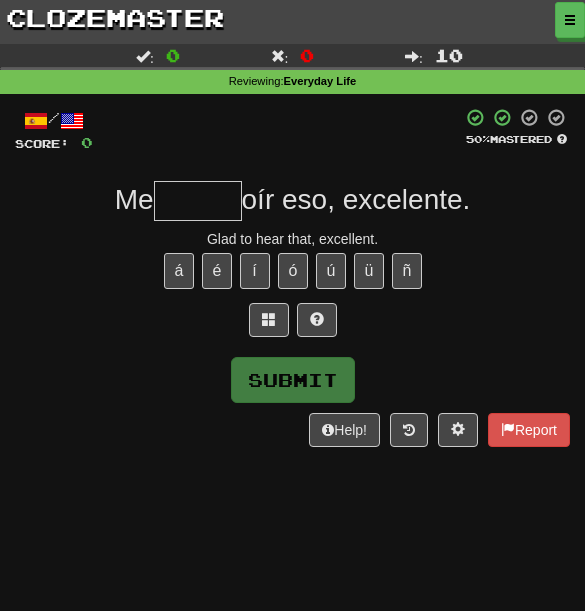 click at bounding box center (198, 201) 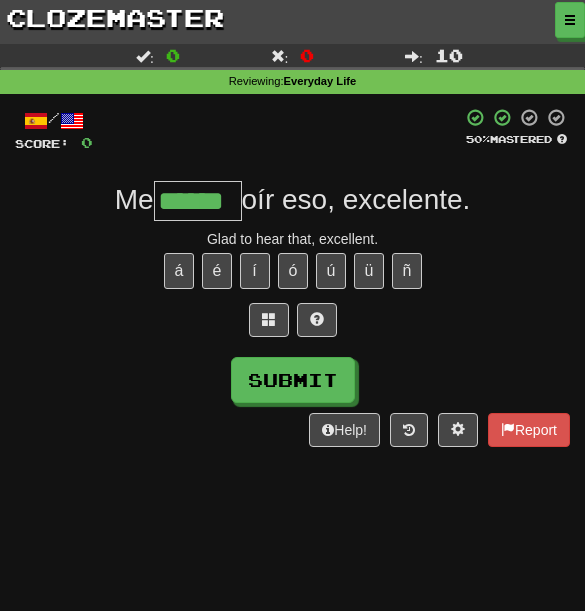 type on "******" 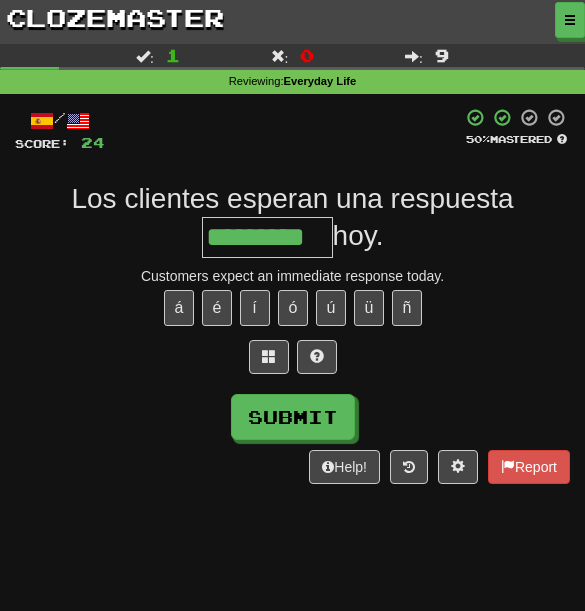 type on "*********" 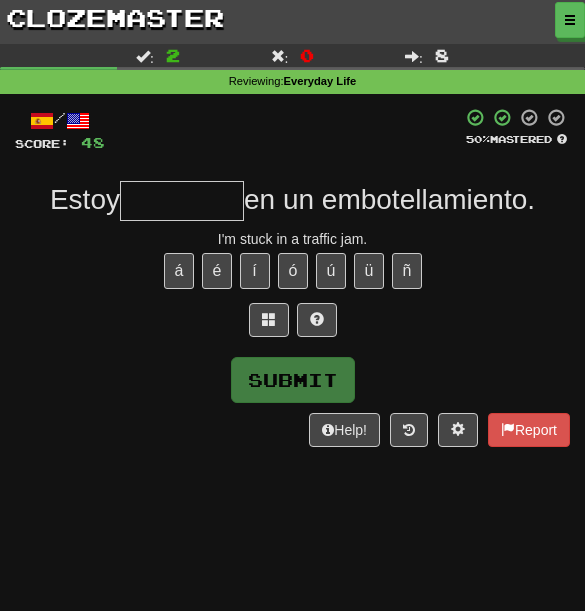 type on "*" 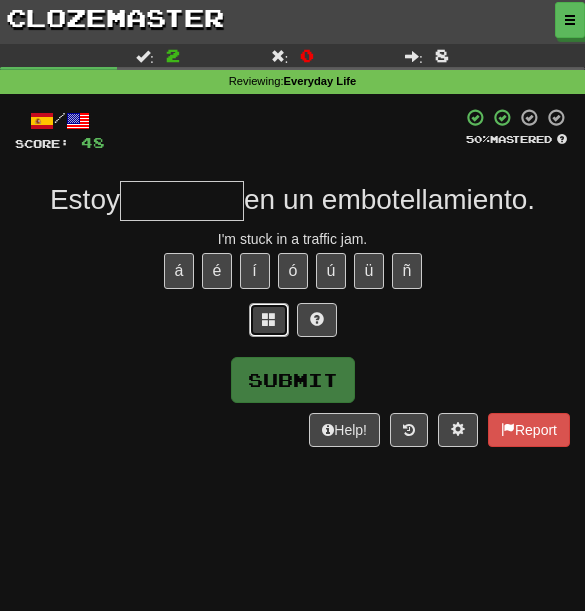 click at bounding box center [269, 320] 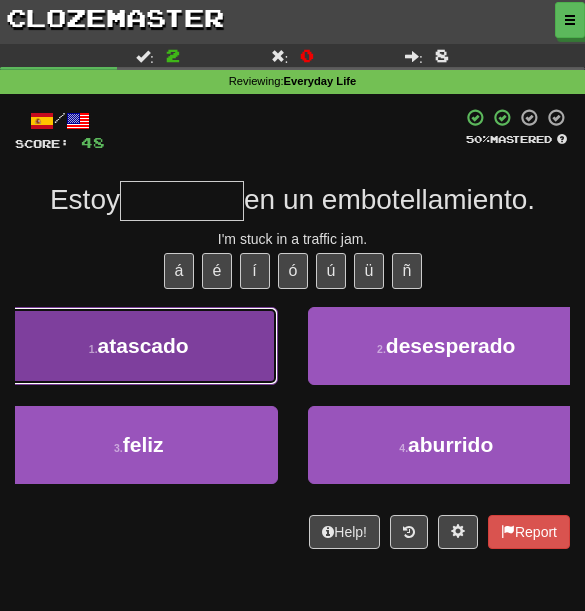 click on "1 .  atascado" at bounding box center [139, 346] 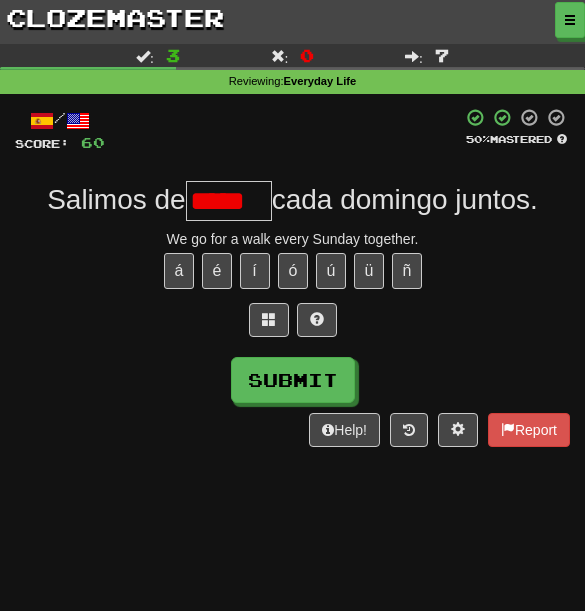 scroll, scrollTop: 0, scrollLeft: 0, axis: both 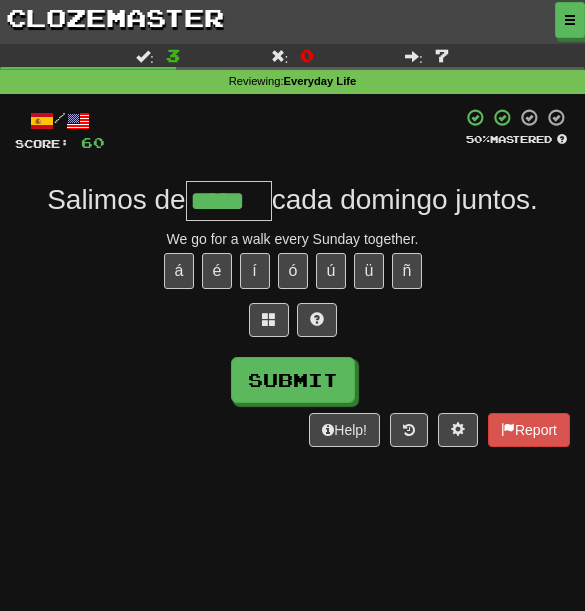 type on "*****" 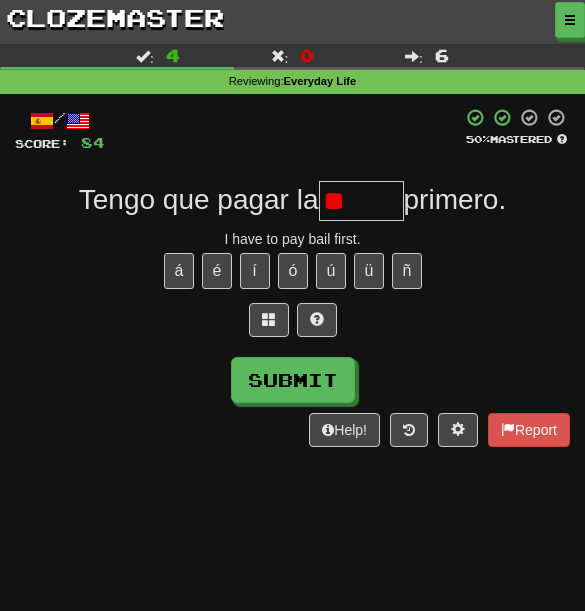 type on "*" 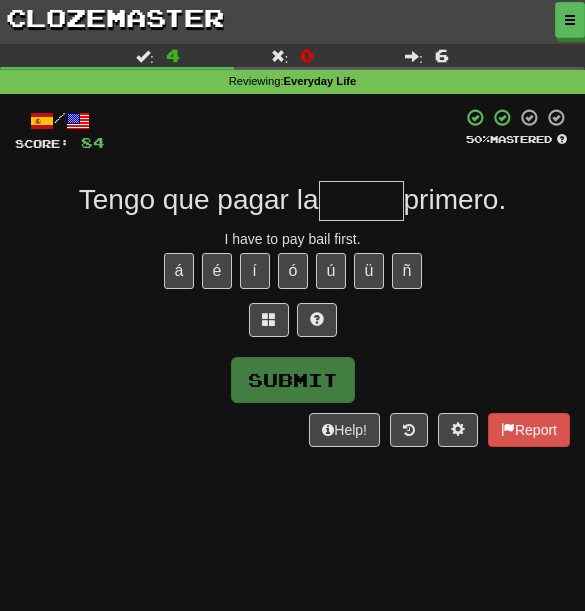 click at bounding box center (292, 325) 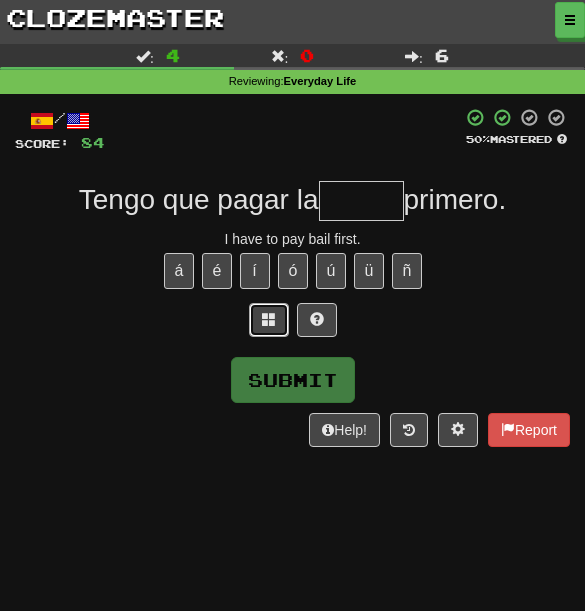 click at bounding box center [269, 320] 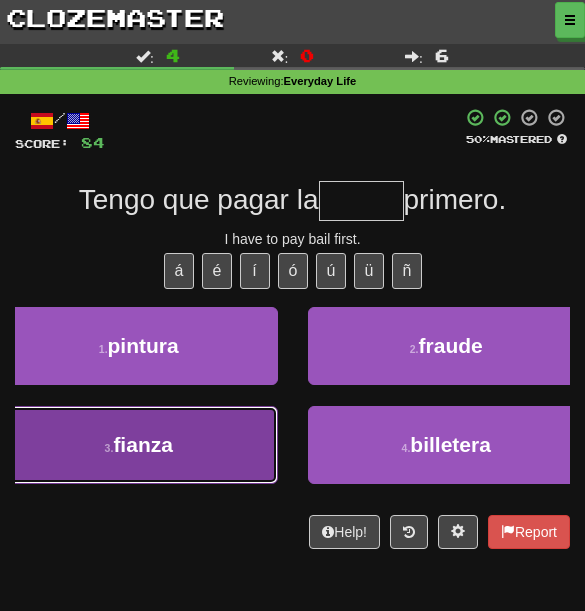 click on "3 .  fianza" at bounding box center (139, 445) 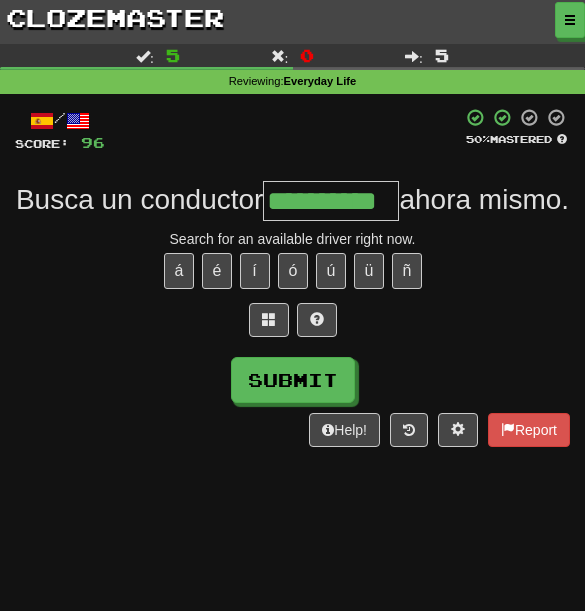 type on "**********" 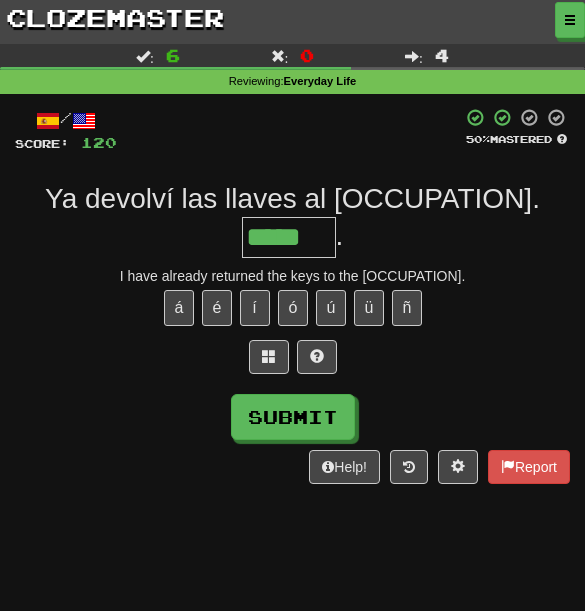 type on "******" 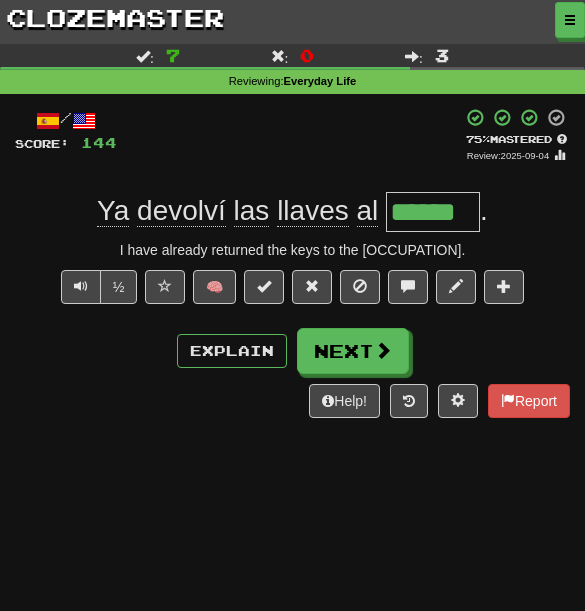 click on "Help!  Report" at bounding box center [292, 401] 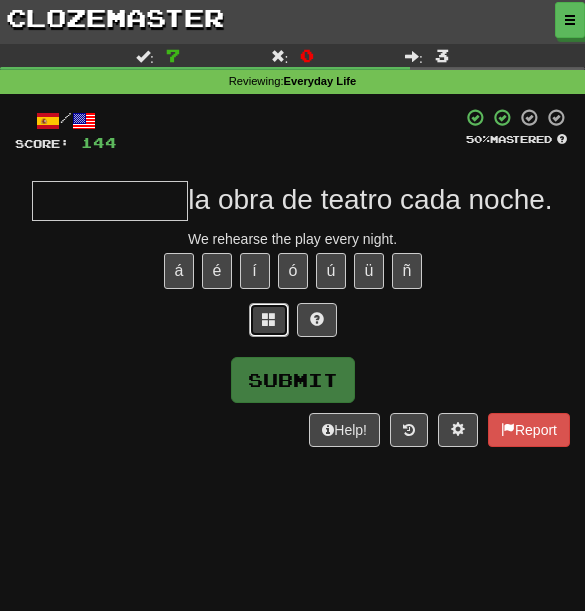 click at bounding box center [269, 320] 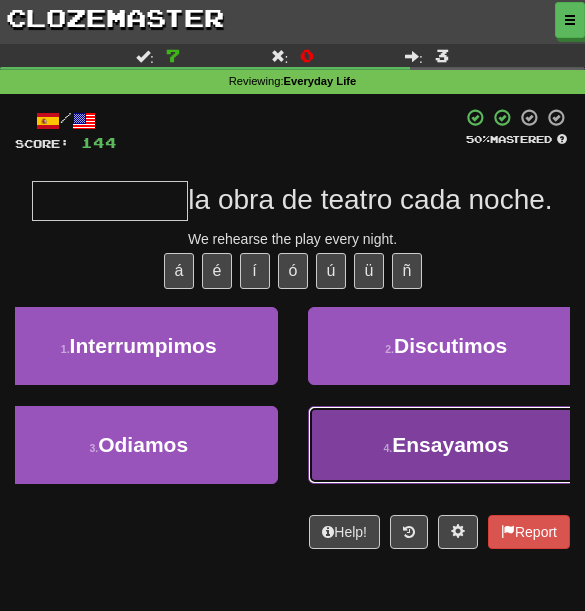 click on "4 .  Ensayamos" at bounding box center [447, 445] 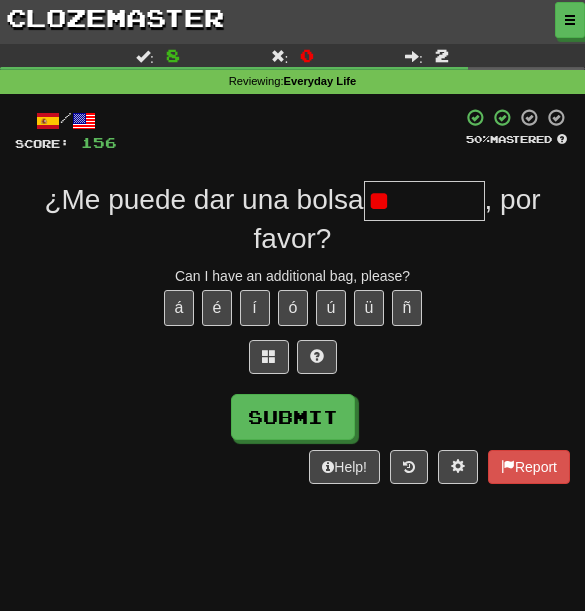 type on "*" 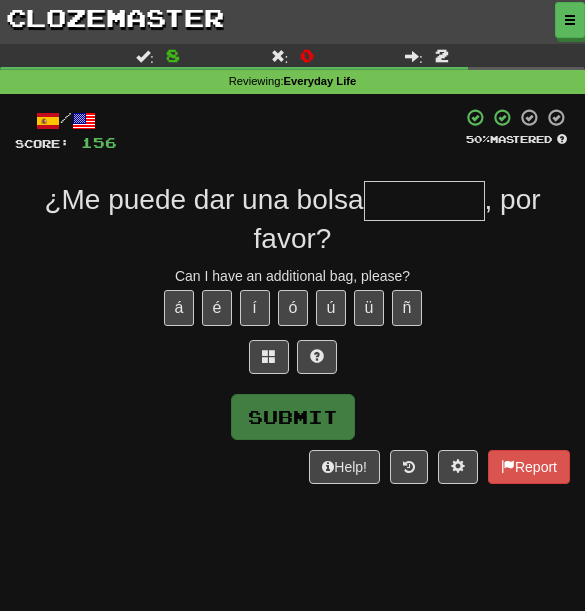 type on "*" 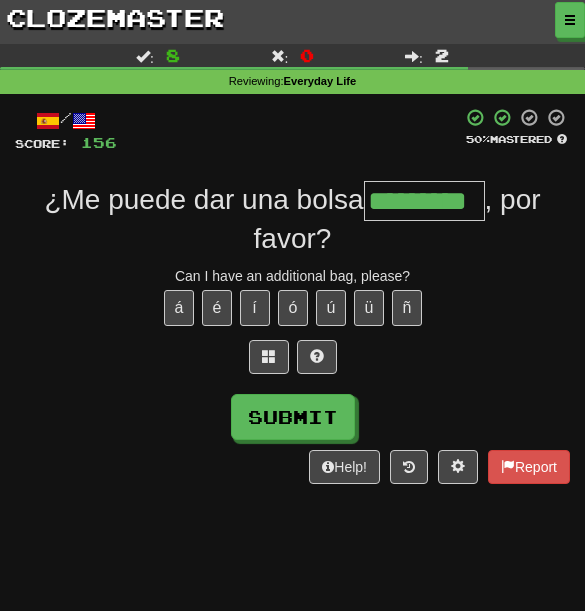 type on "*********" 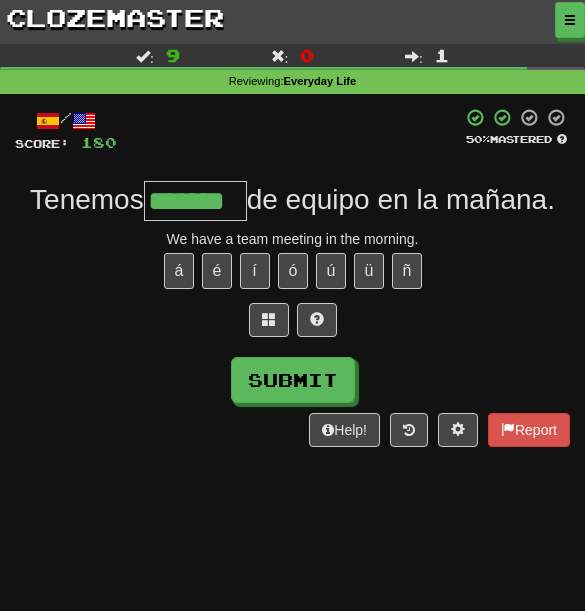 type on "*******" 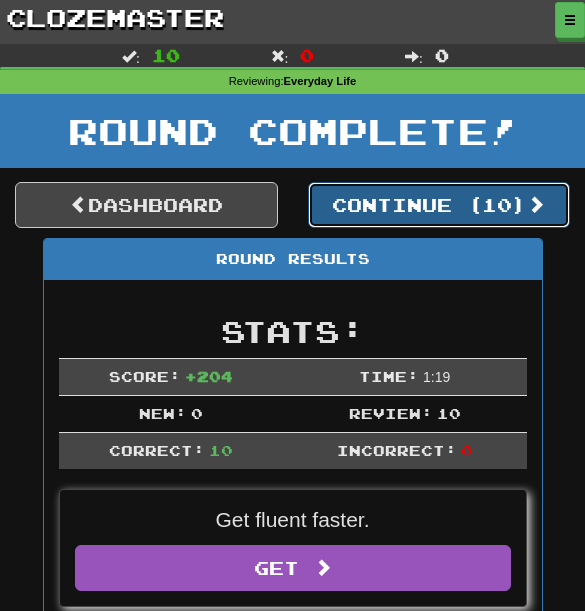click on "Continue ( 10 )" at bounding box center [439, 205] 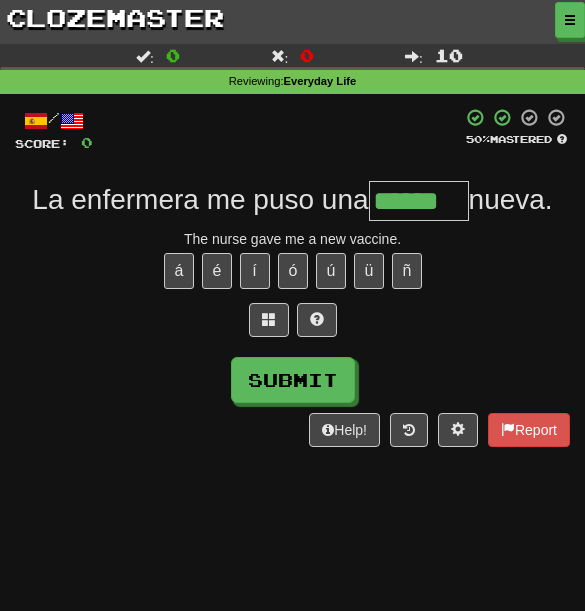 type on "******" 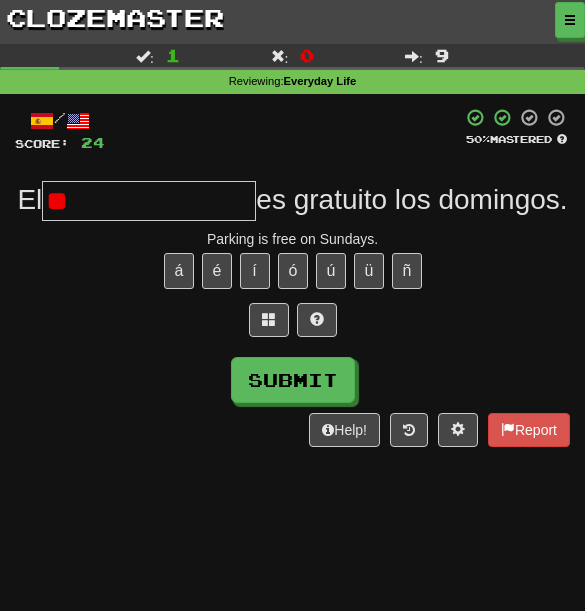 type on "*" 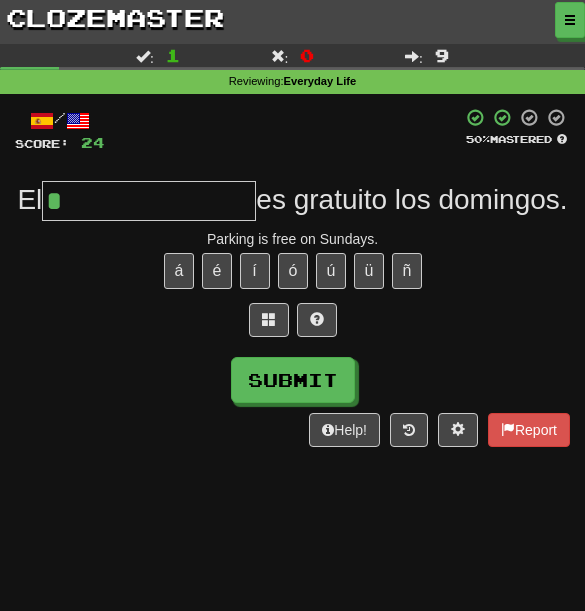 click at bounding box center [292, 325] 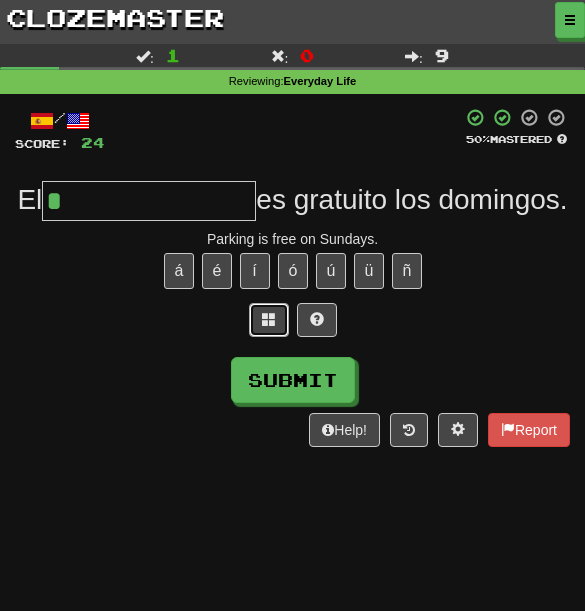 click at bounding box center [269, 320] 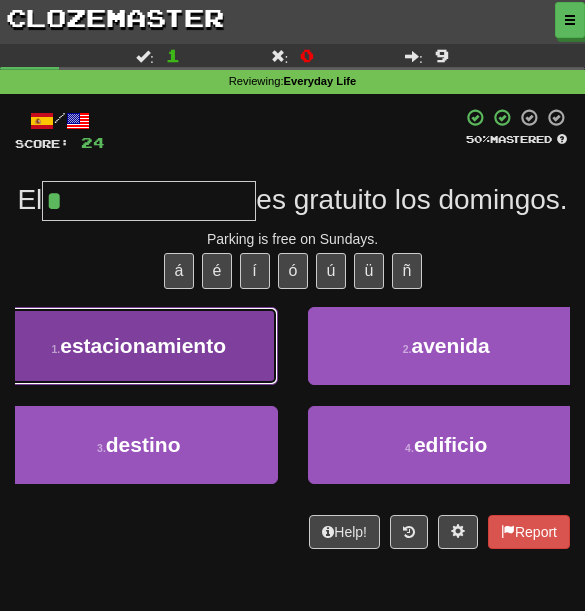 click on "1 .  estacionamiento" at bounding box center (139, 346) 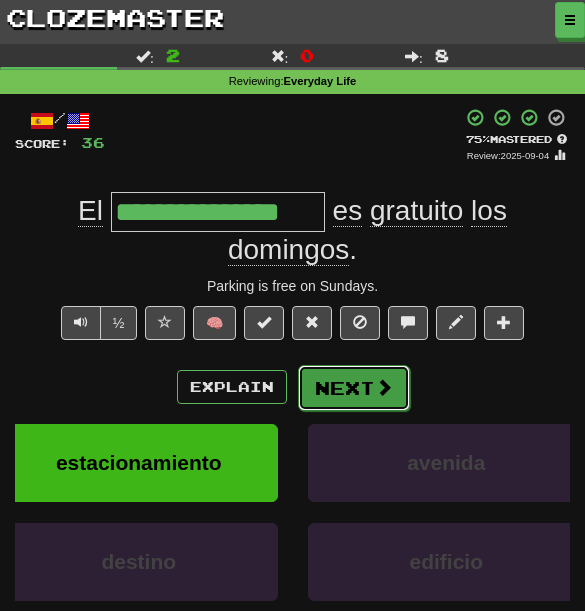 click on "Next" at bounding box center (354, 388) 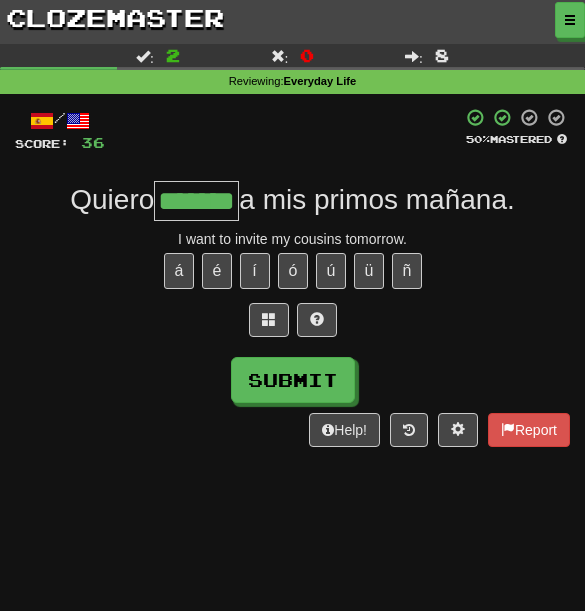 type on "*******" 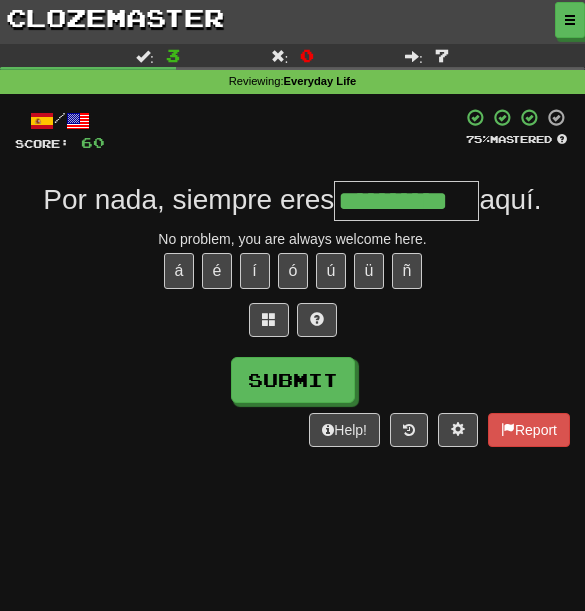 type on "**********" 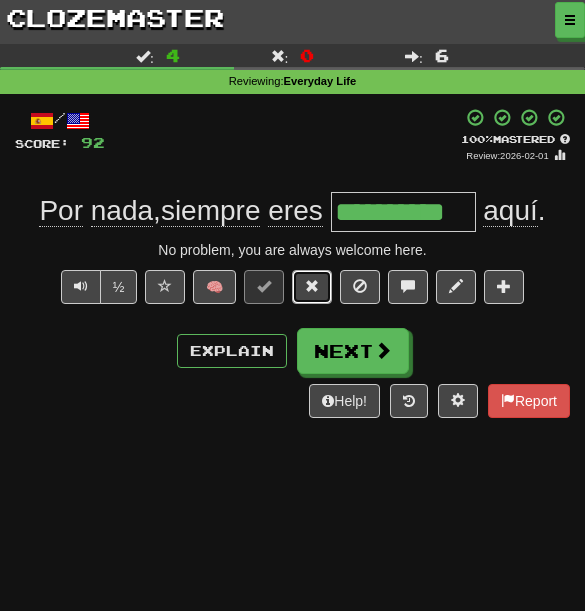 click at bounding box center (312, 287) 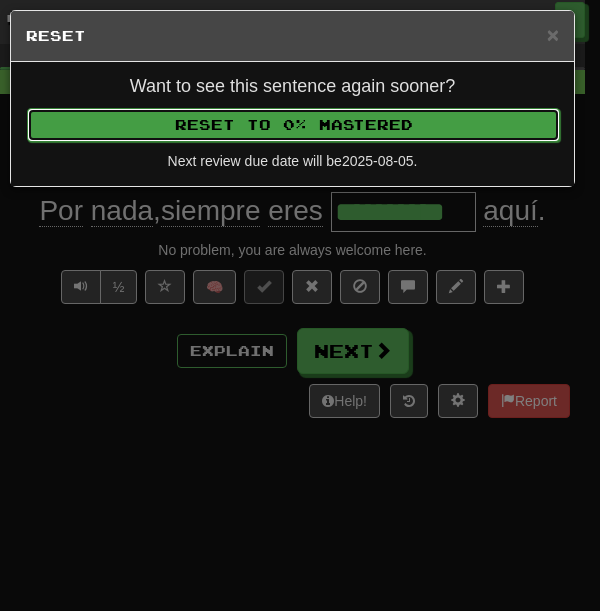 click on "Reset to 0% Mastered" at bounding box center (293, 125) 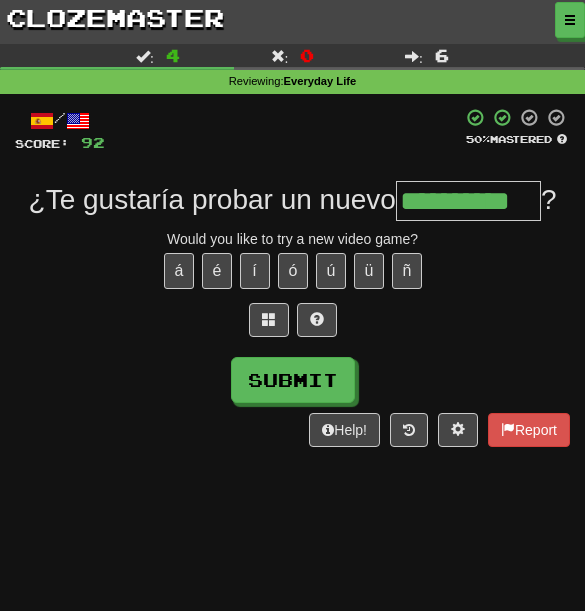 type on "**********" 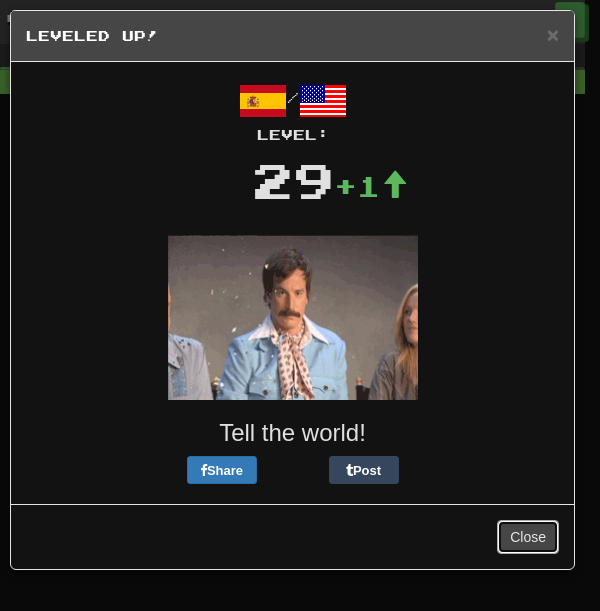 click on "Close" at bounding box center [528, 537] 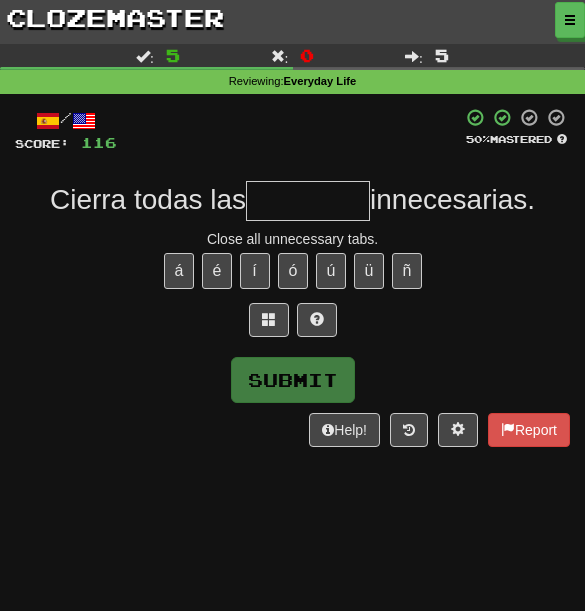 click at bounding box center [308, 201] 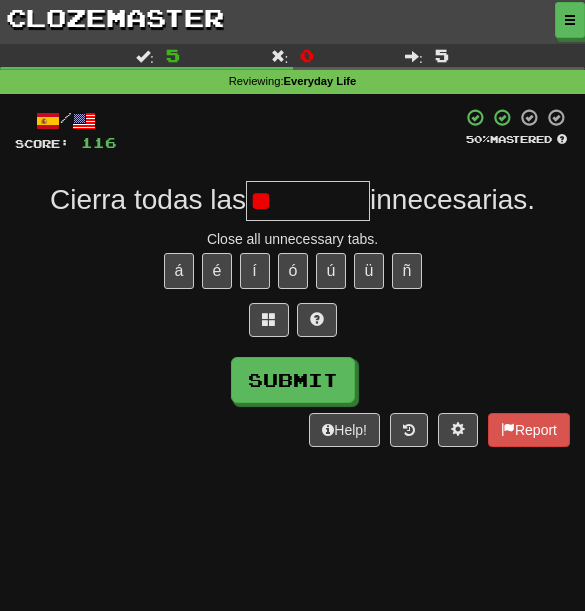 type on "*" 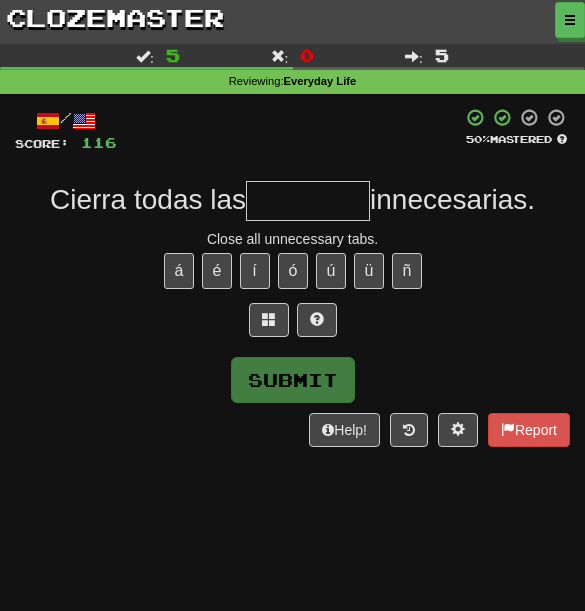 click on "/  Score:   116 50 %  Mastered Cierra todas las   innecesarias. Close all unnecessary tabs. á é í ó ú ü ñ Submit  Help!  Report" at bounding box center [292, 277] 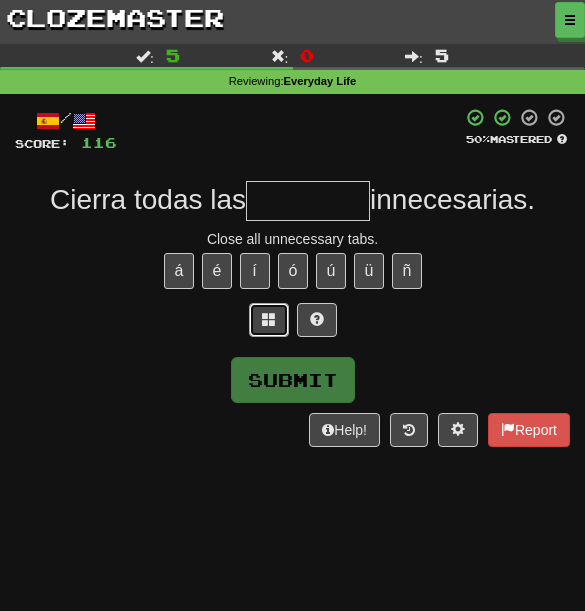 click at bounding box center [269, 319] 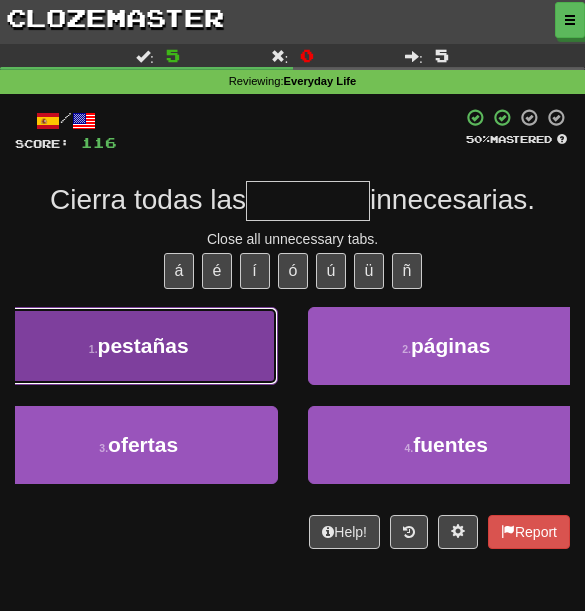 click on "1 .  pestañas" at bounding box center [139, 346] 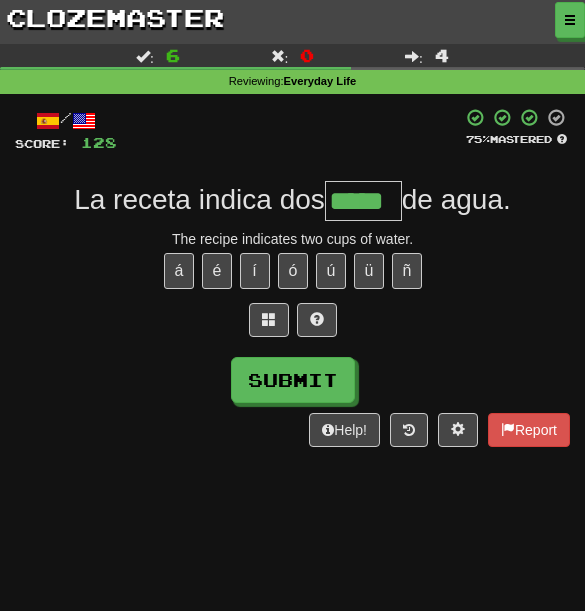 type on "*****" 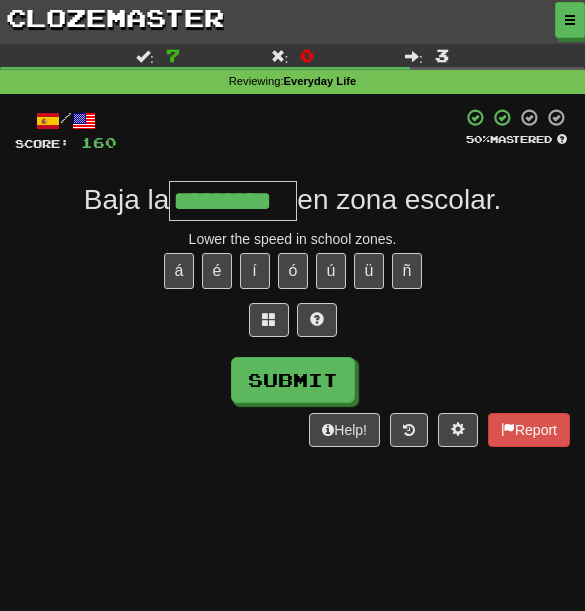 type on "*********" 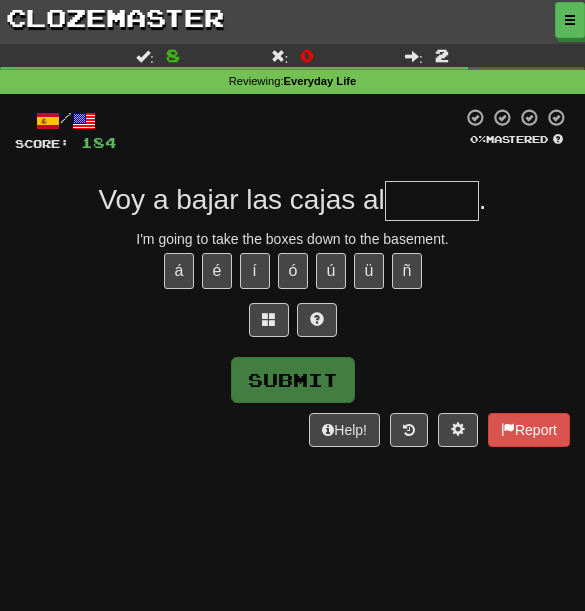 type on "*" 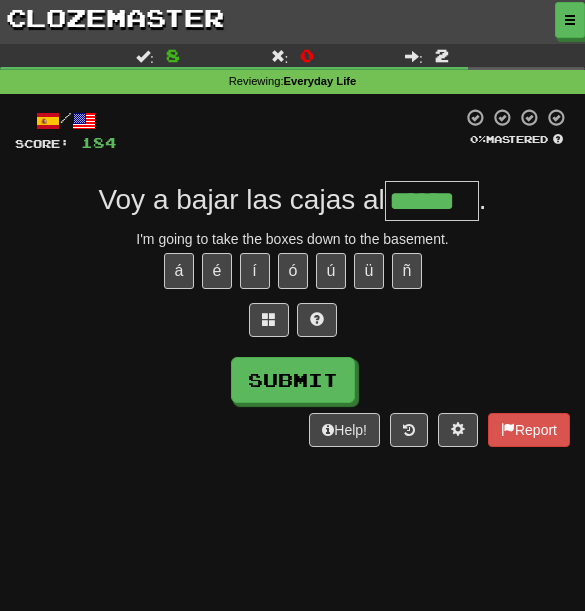 type on "******" 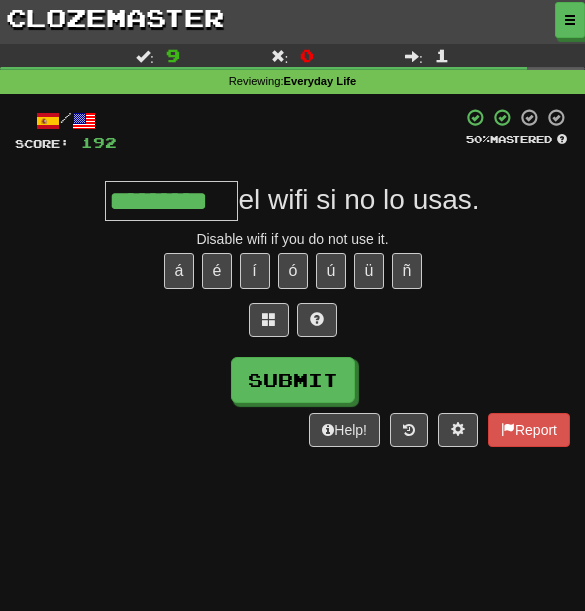 scroll, scrollTop: 0, scrollLeft: 0, axis: both 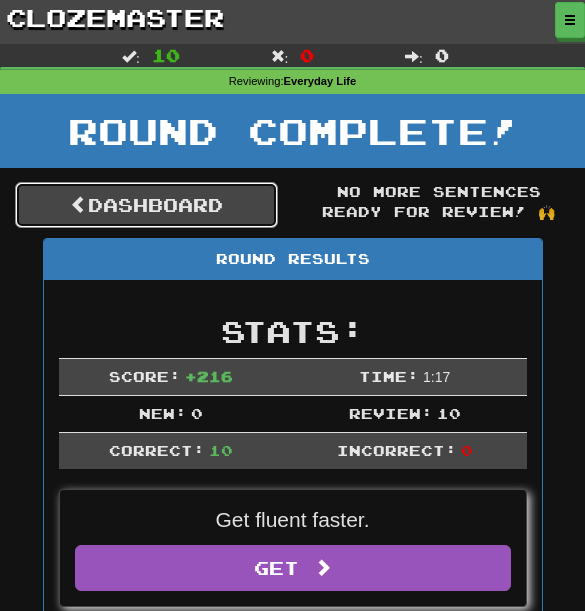 click on "Dashboard" at bounding box center [146, 205] 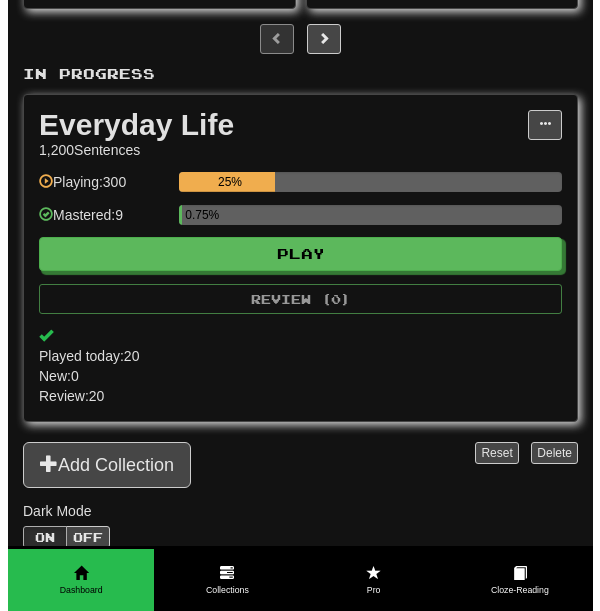 scroll, scrollTop: 324, scrollLeft: 0, axis: vertical 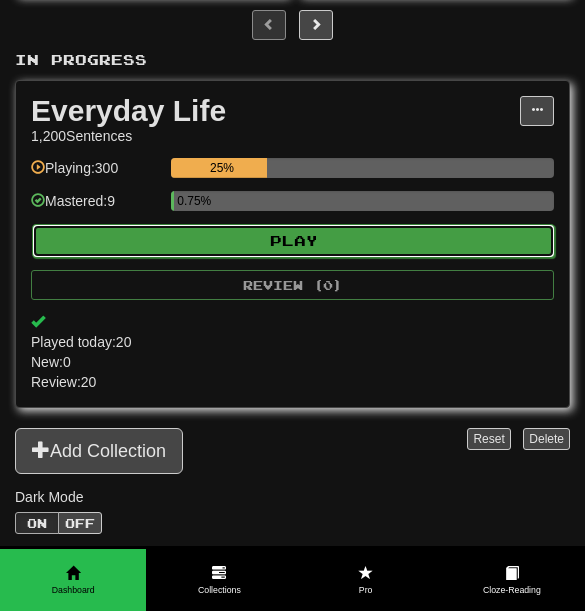 click on "Play" at bounding box center [293, 241] 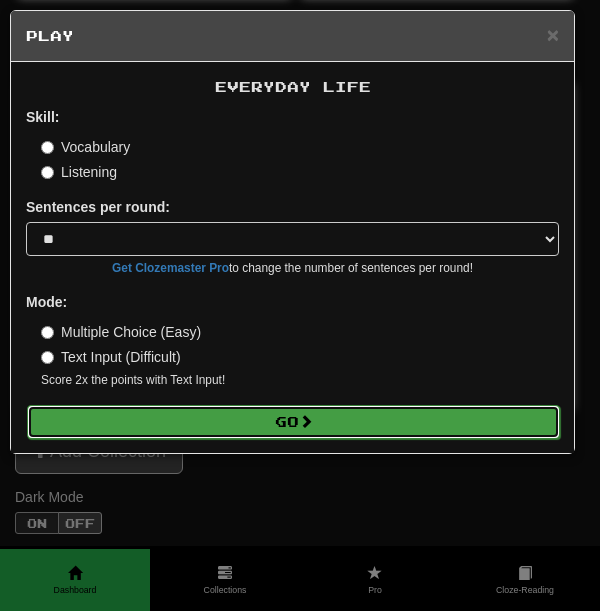 click on "Go" at bounding box center [293, 422] 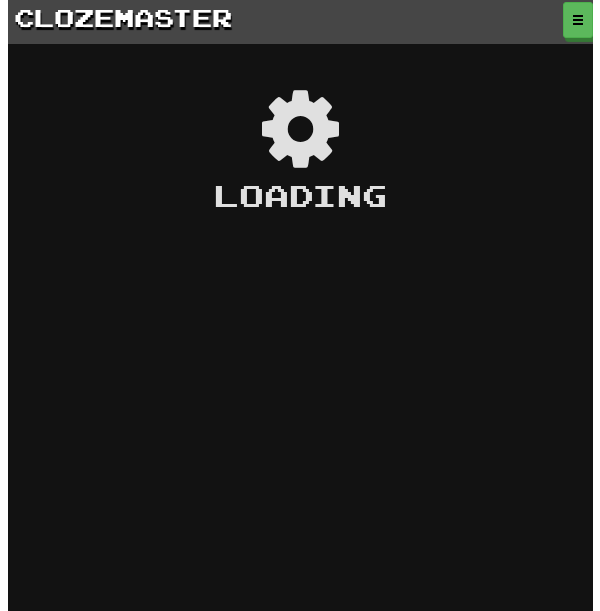 scroll, scrollTop: 0, scrollLeft: 0, axis: both 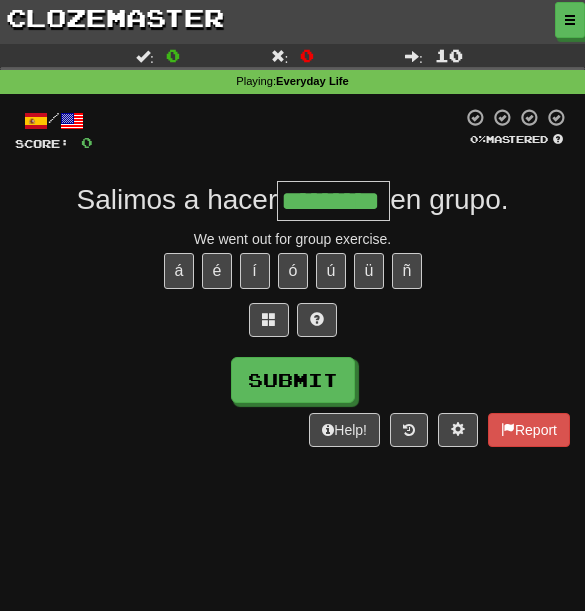 type on "*********" 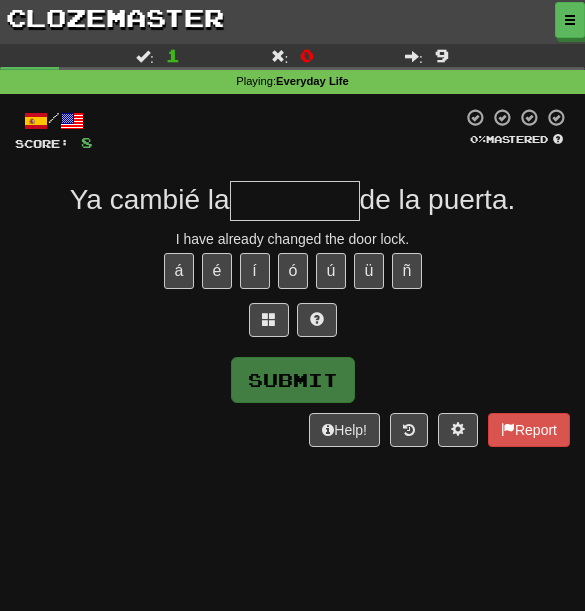 click on "/ Score: 80% Mastered Ya cambié la de la puerta. I have already changed the door [ITEM]. á é í ó ú ü ñ Submit Help! Report" at bounding box center (292, 277) 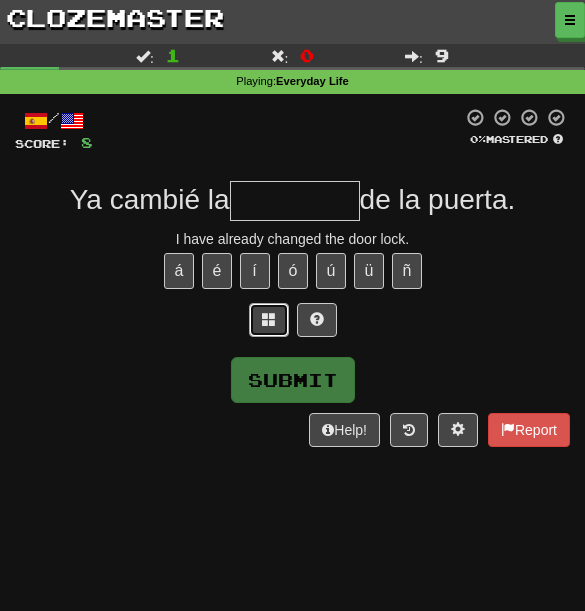 click at bounding box center [269, 320] 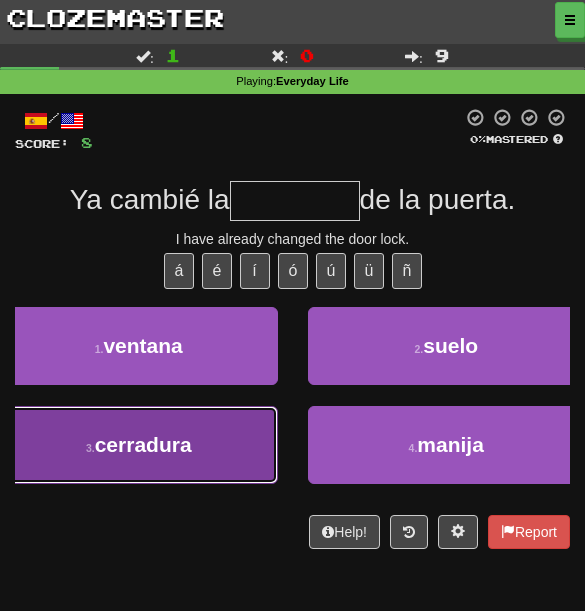 click on "3 .  cerradura" at bounding box center (139, 445) 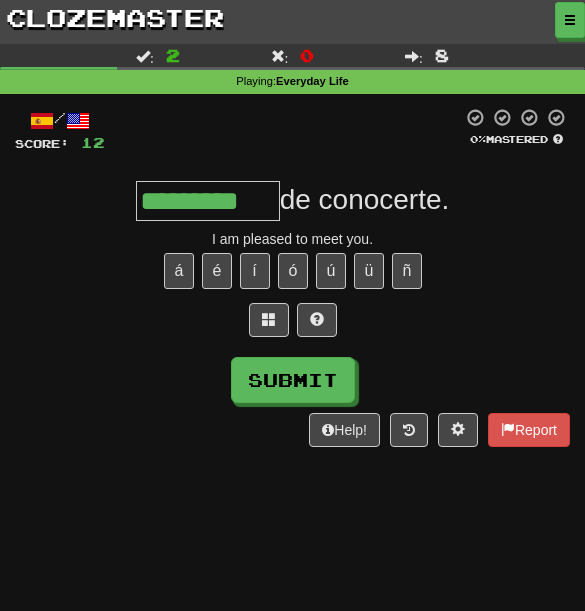 type on "*********" 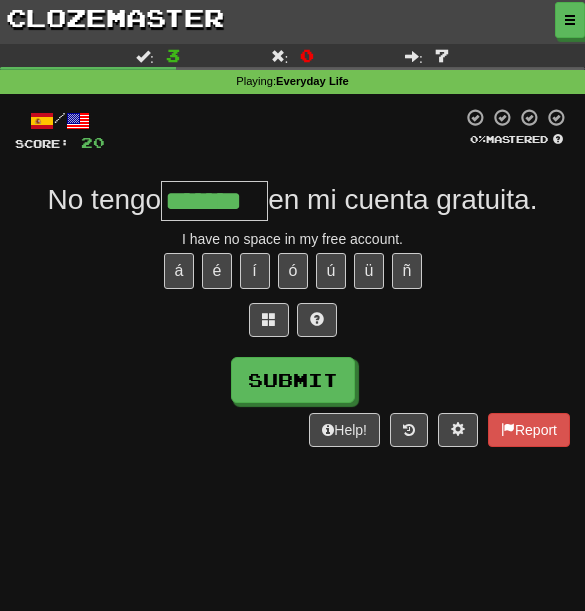 type on "*******" 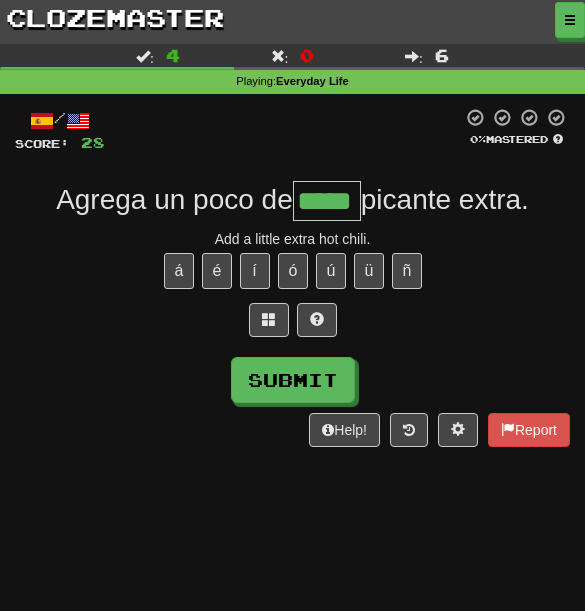 type on "*****" 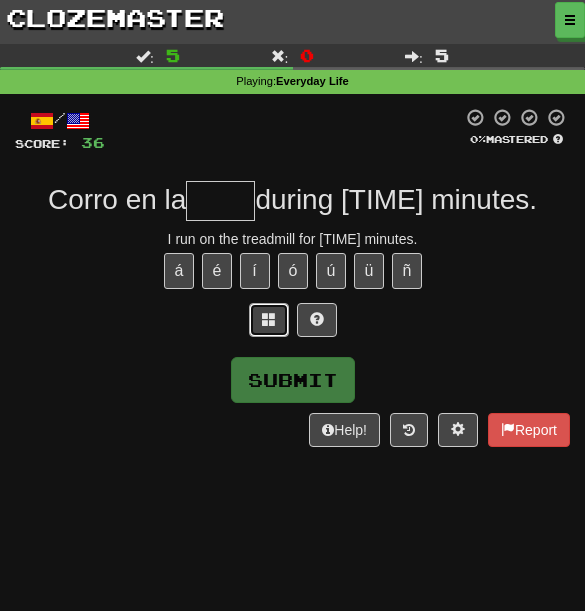 click at bounding box center [269, 320] 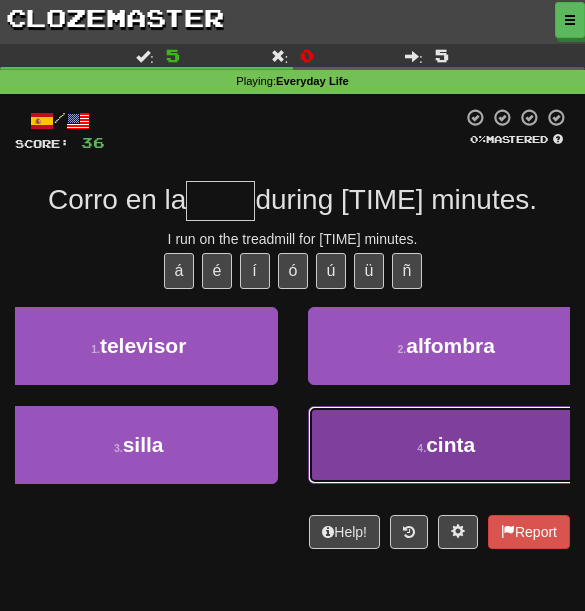 click on "4 .  cinta" at bounding box center [447, 445] 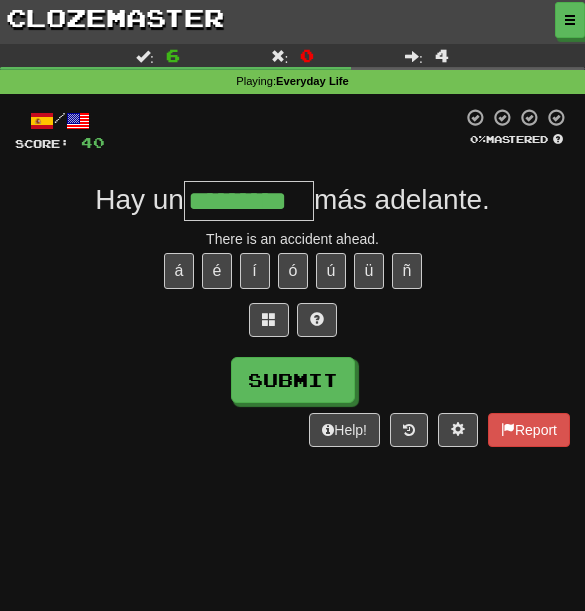 type on "*********" 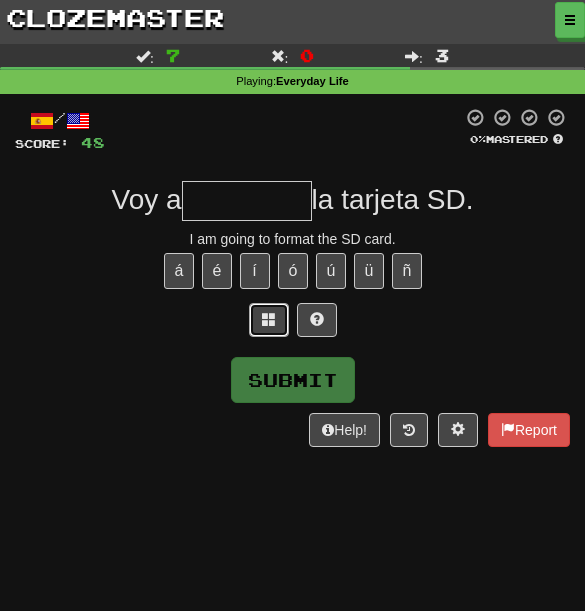 click at bounding box center [269, 320] 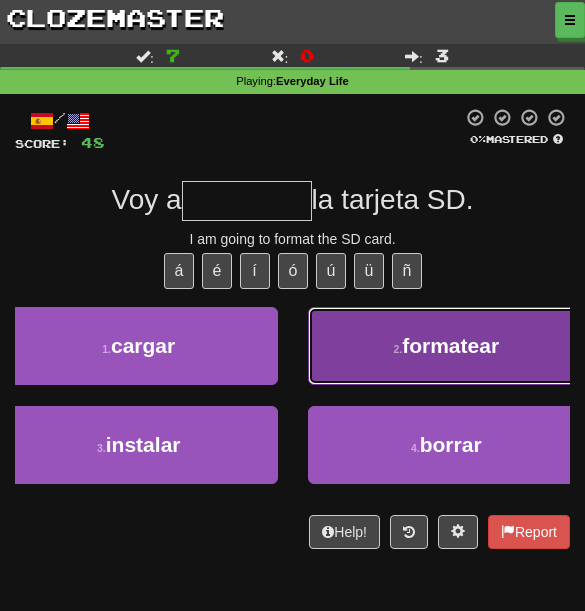 click on "2 .  formatear" at bounding box center [447, 346] 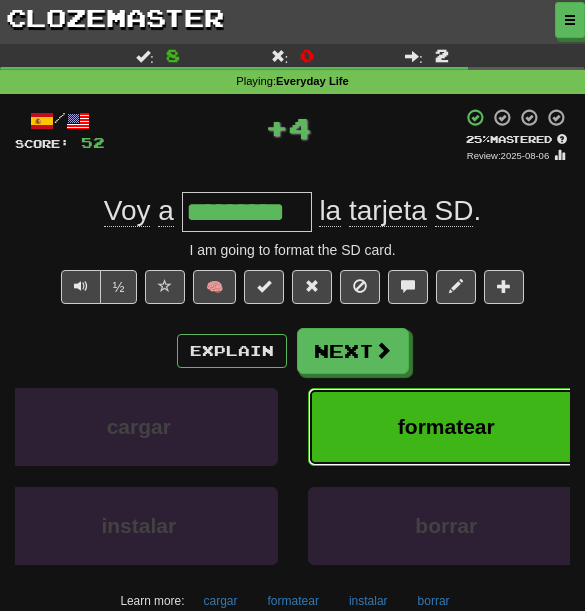 type 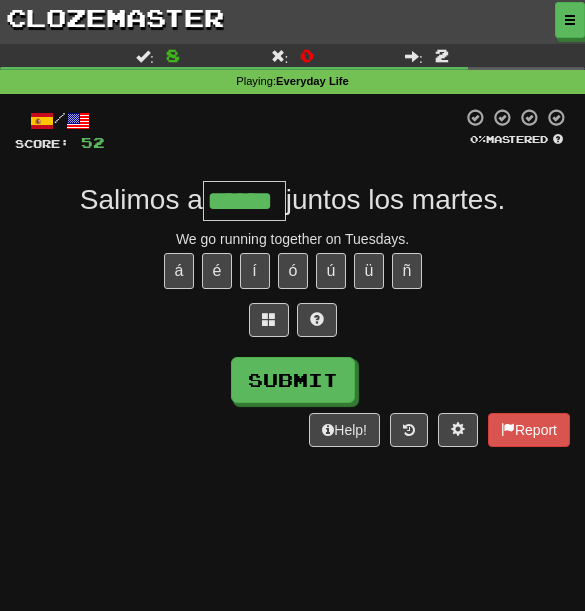type on "******" 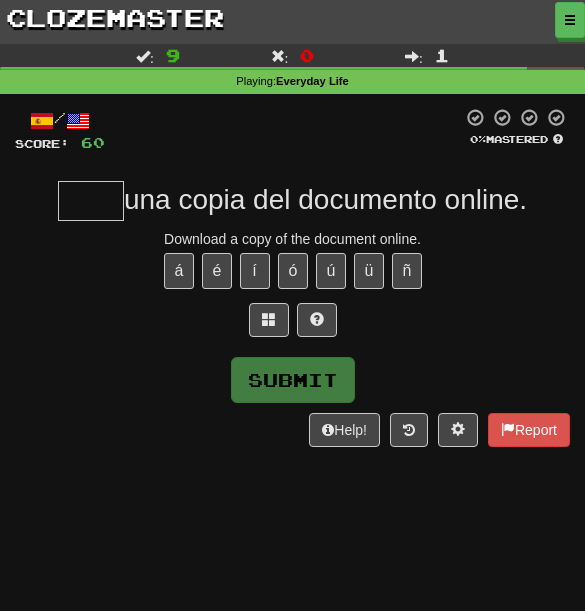 type on "*" 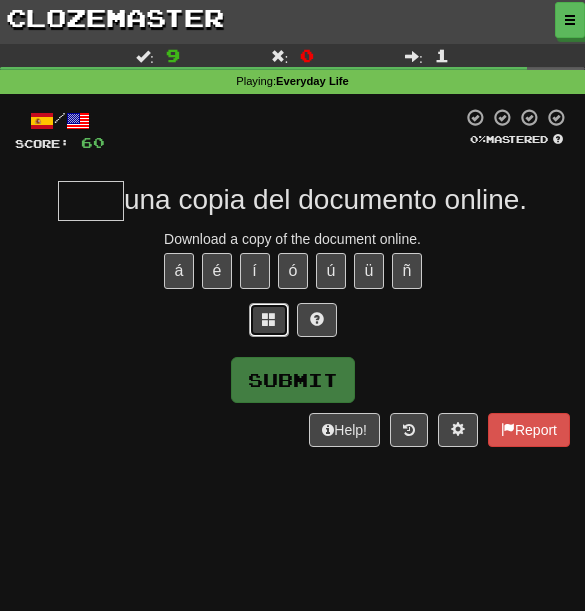 click at bounding box center [269, 320] 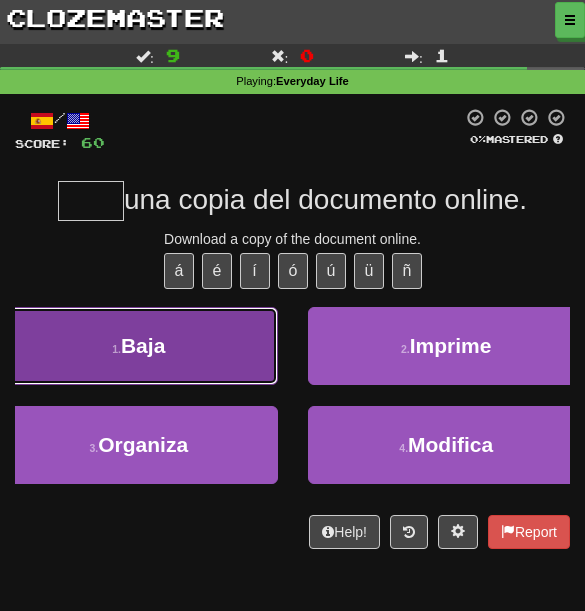 click on "1 .  Baja" at bounding box center [139, 346] 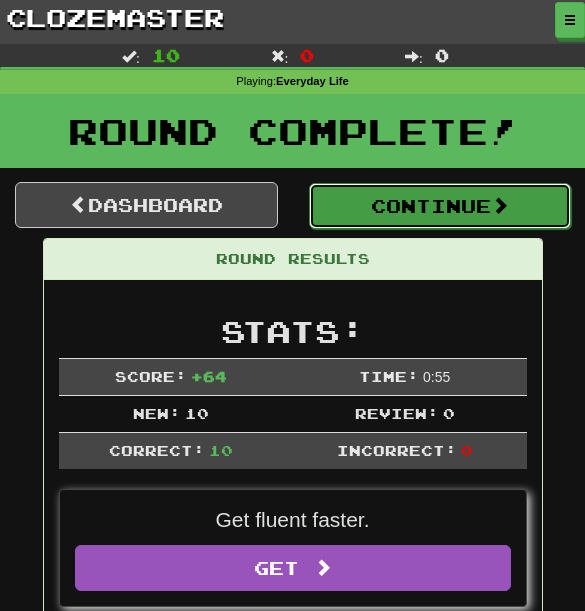 click on "Continue" at bounding box center (440, 206) 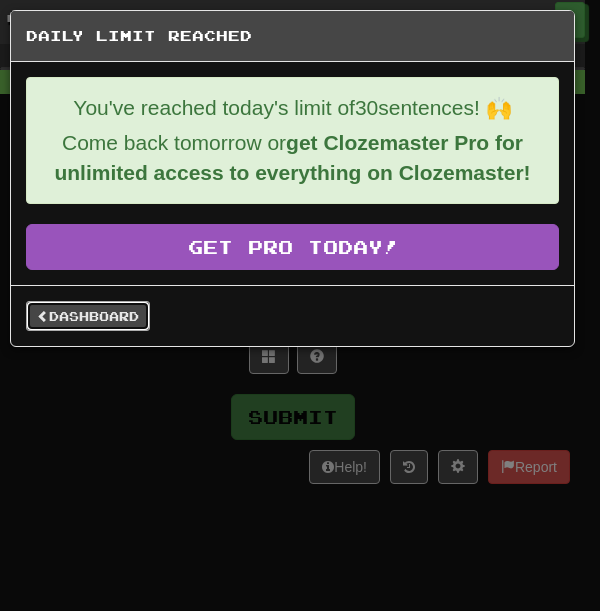 click on "Dashboard" at bounding box center (88, 316) 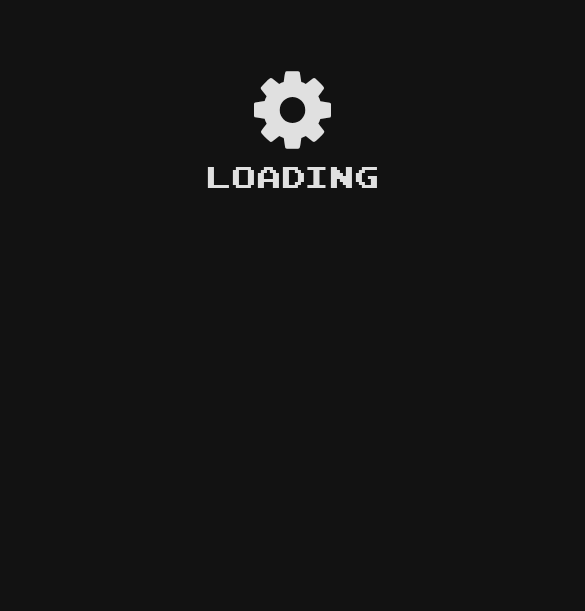 scroll, scrollTop: 0, scrollLeft: 0, axis: both 